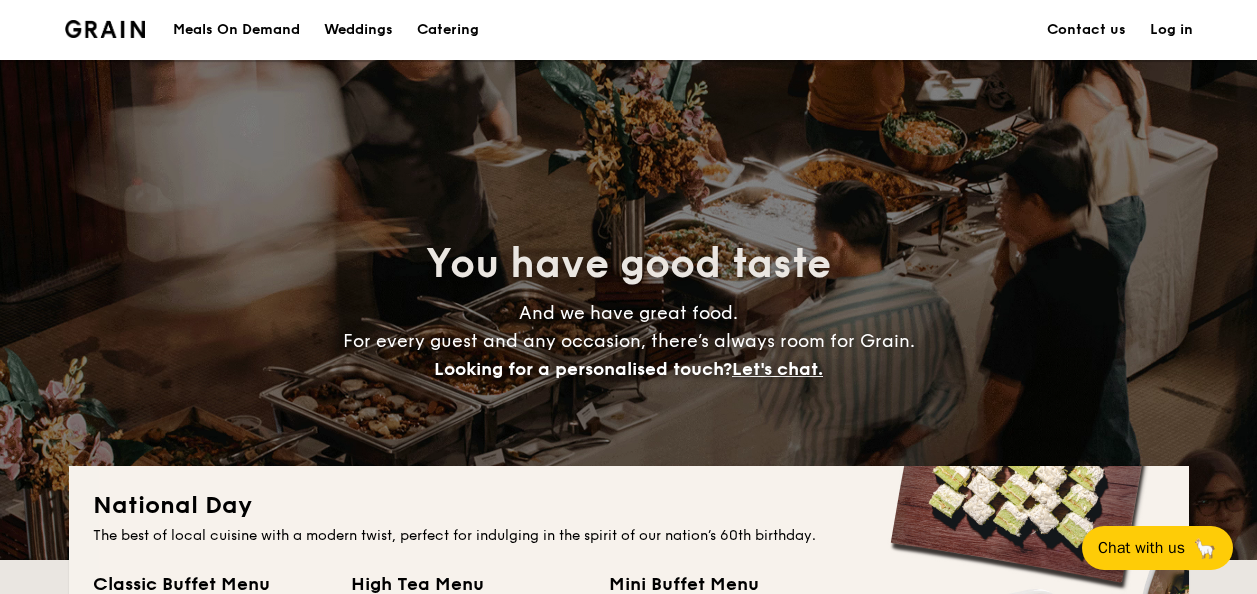 scroll, scrollTop: 0, scrollLeft: 0, axis: both 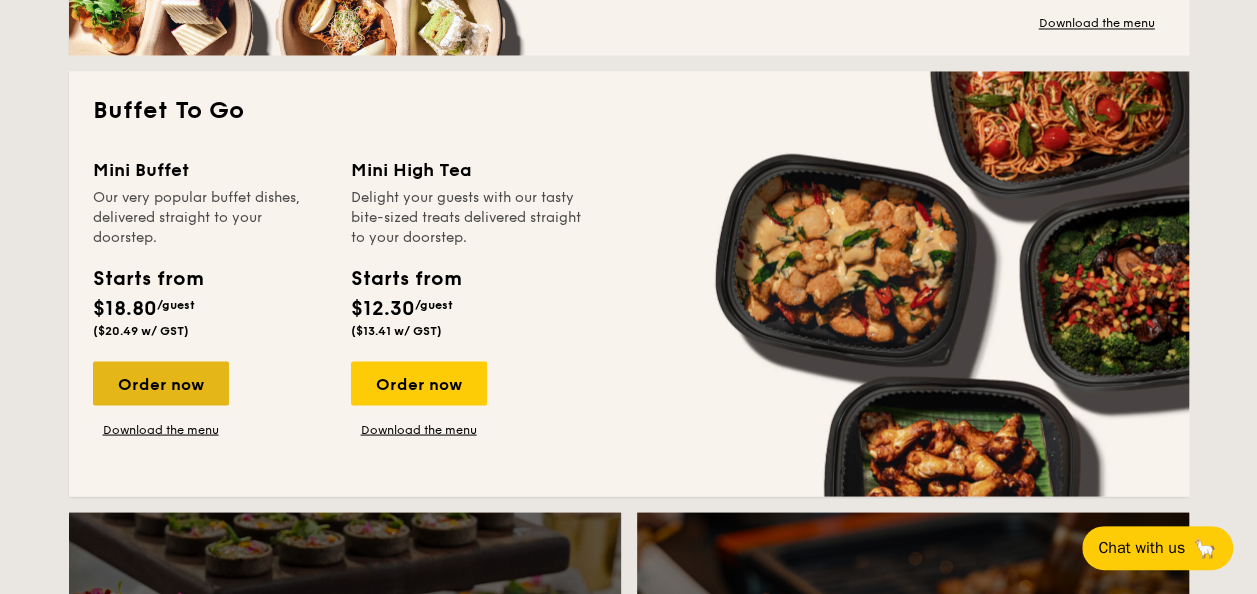 click on "Order now" at bounding box center (161, 383) 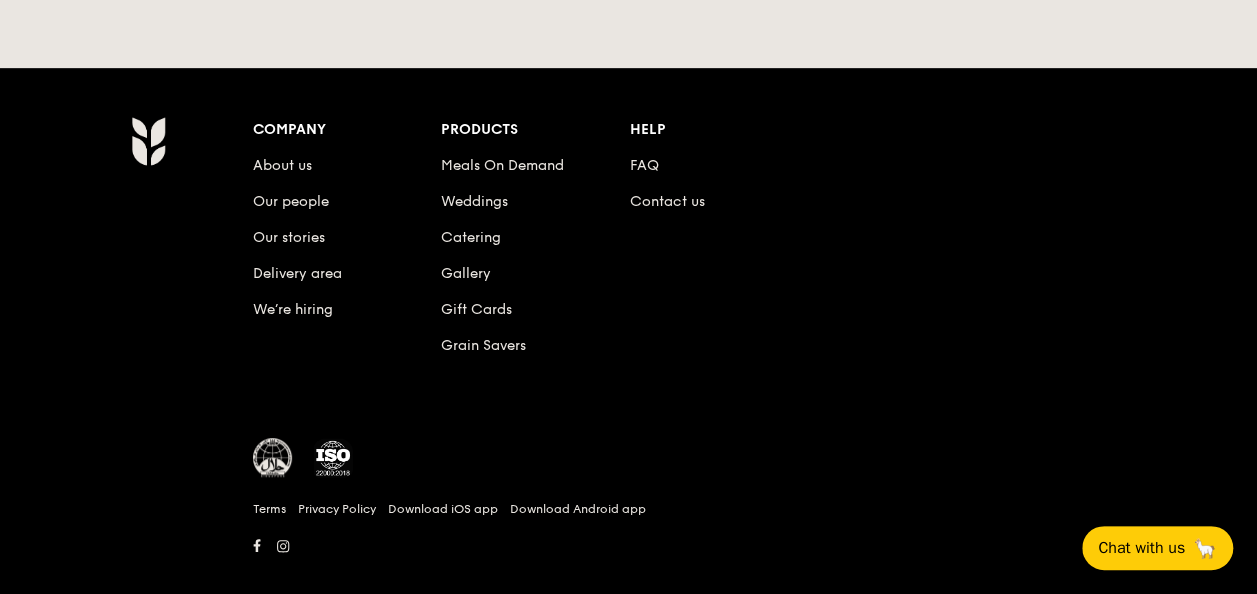 scroll, scrollTop: 0, scrollLeft: 0, axis: both 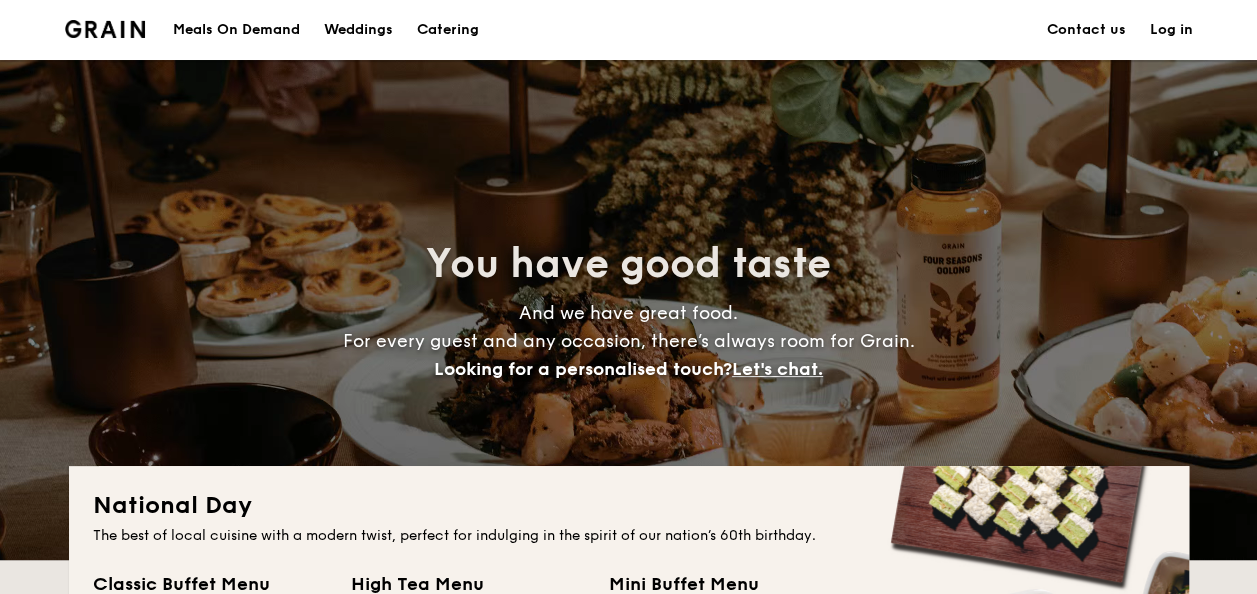 click on "Meals On Demand" at bounding box center [236, 30] 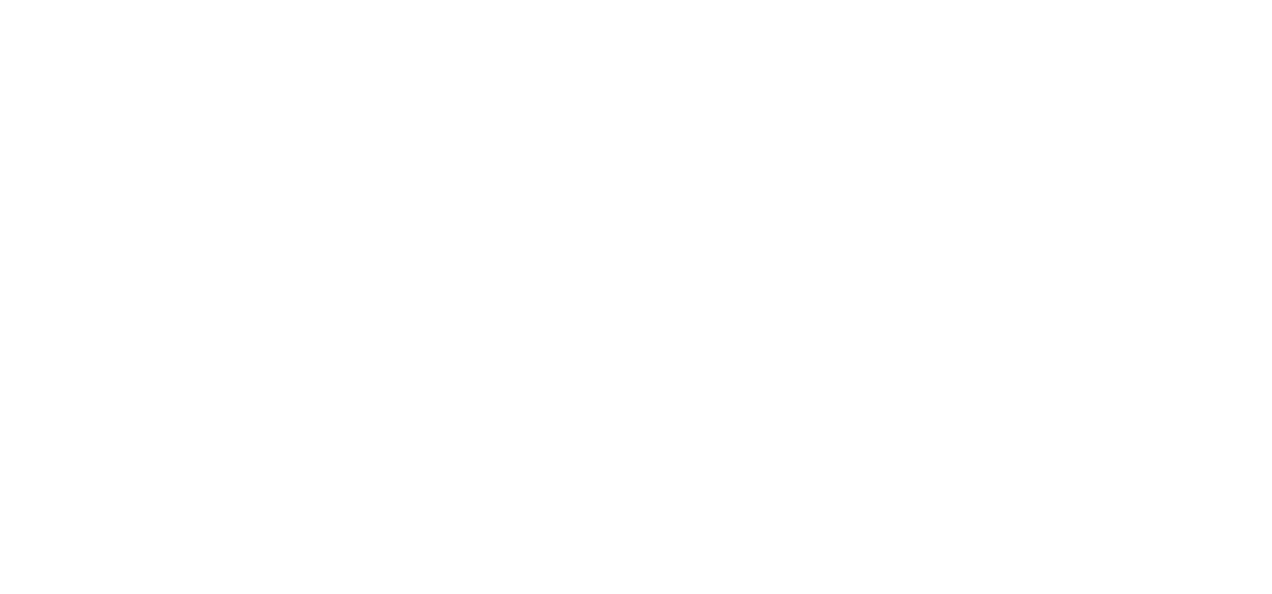 scroll, scrollTop: 0, scrollLeft: 0, axis: both 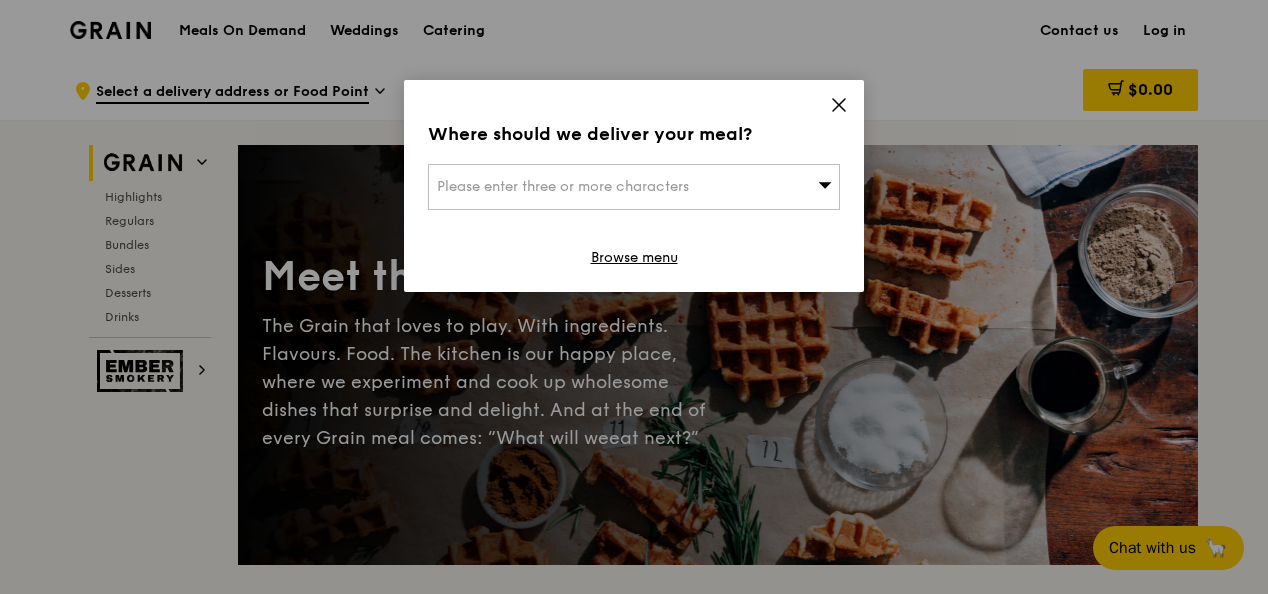 click 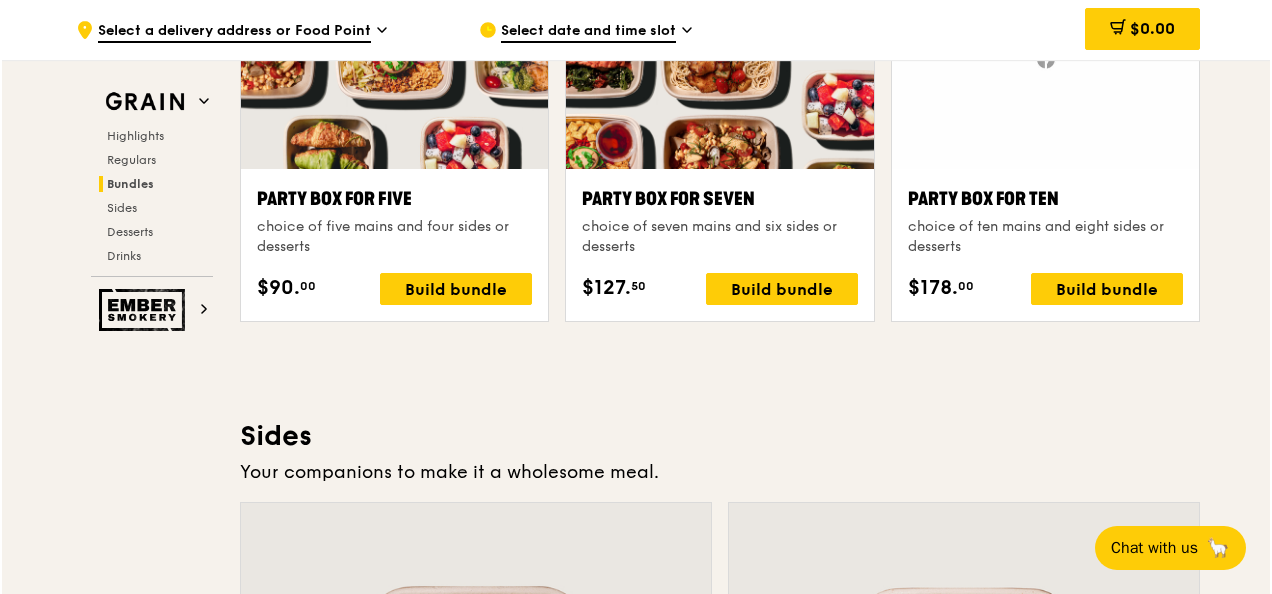 scroll, scrollTop: 3914, scrollLeft: 0, axis: vertical 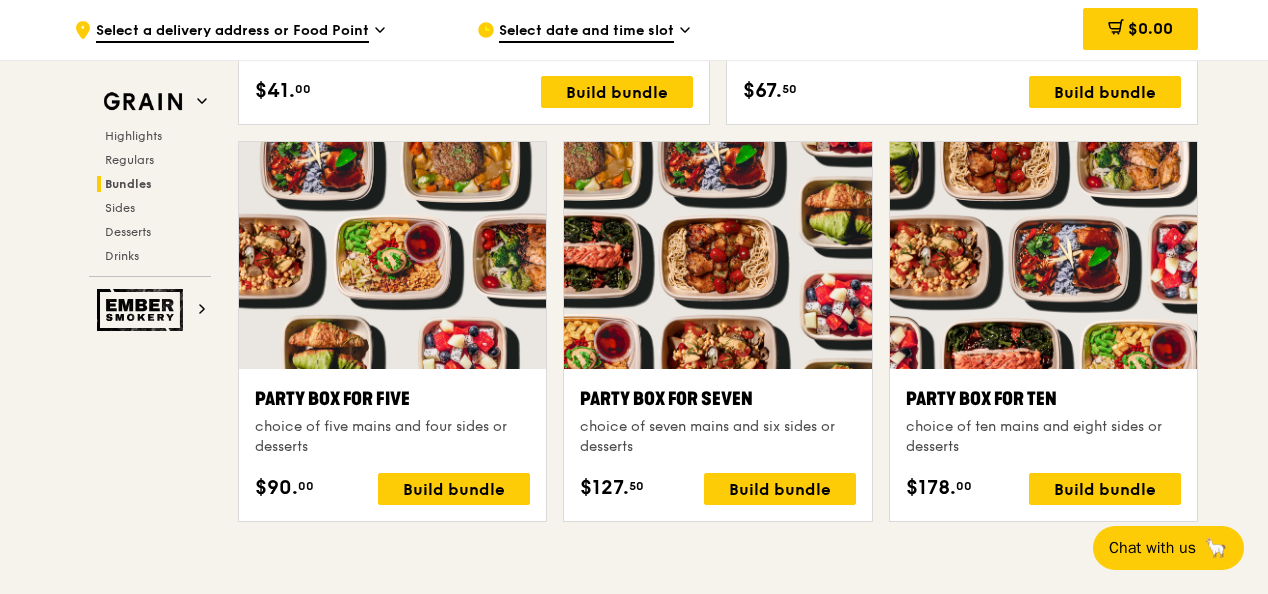 click at bounding box center (392, 255) 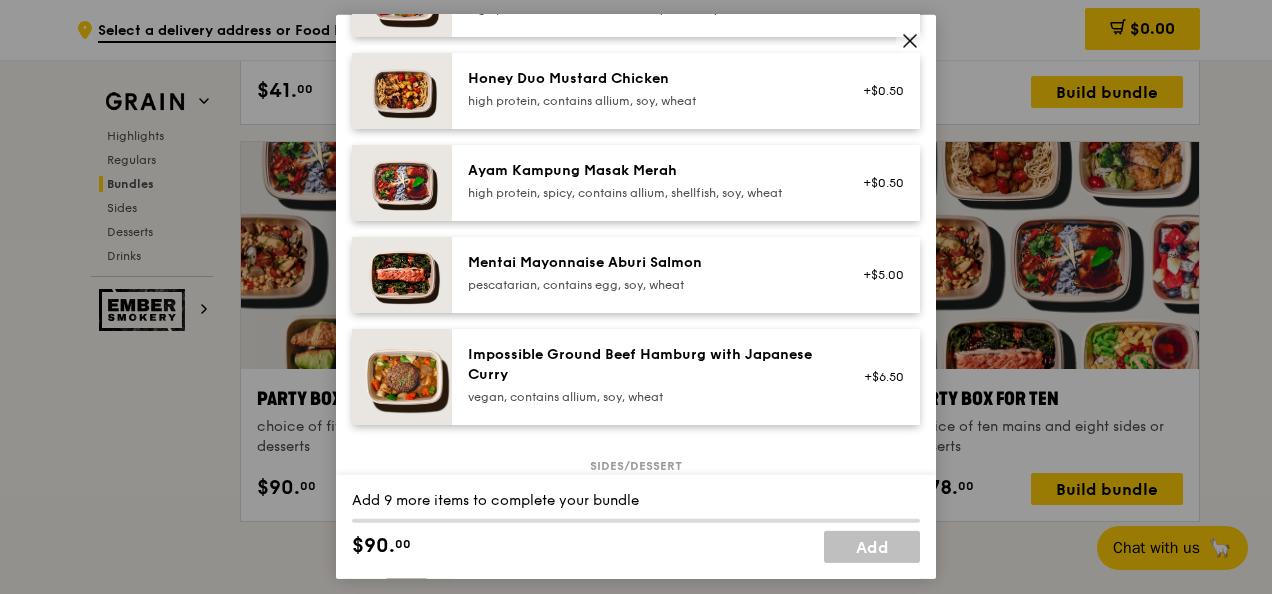 scroll, scrollTop: 661, scrollLeft: 0, axis: vertical 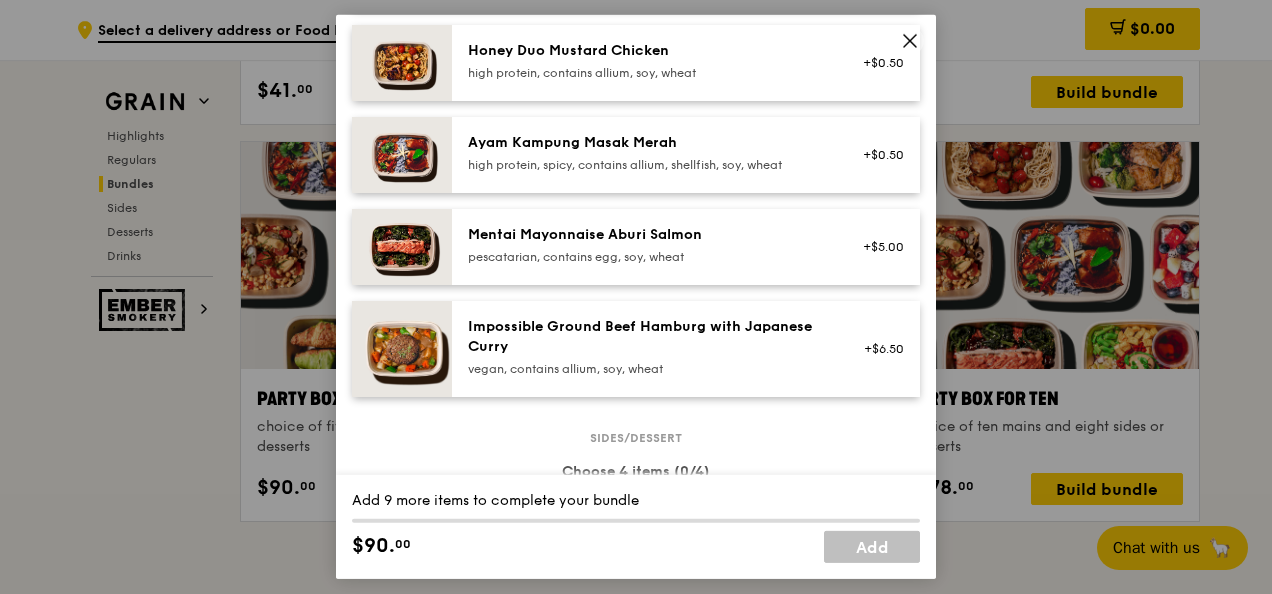 click at bounding box center [910, 41] 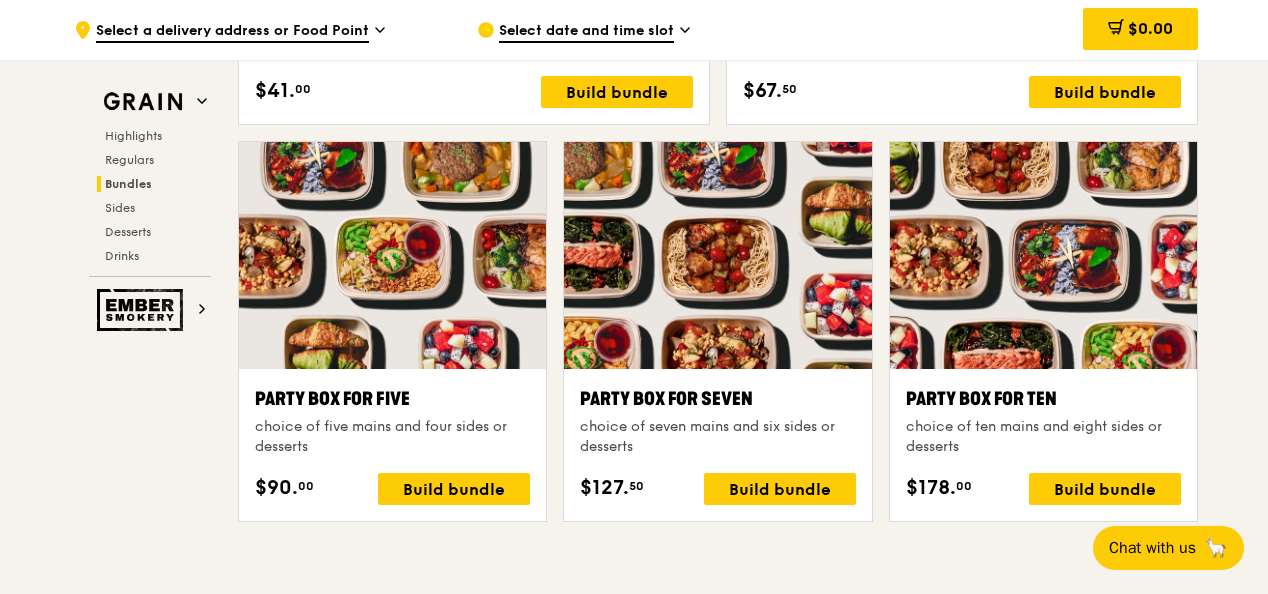 click at bounding box center (717, 255) 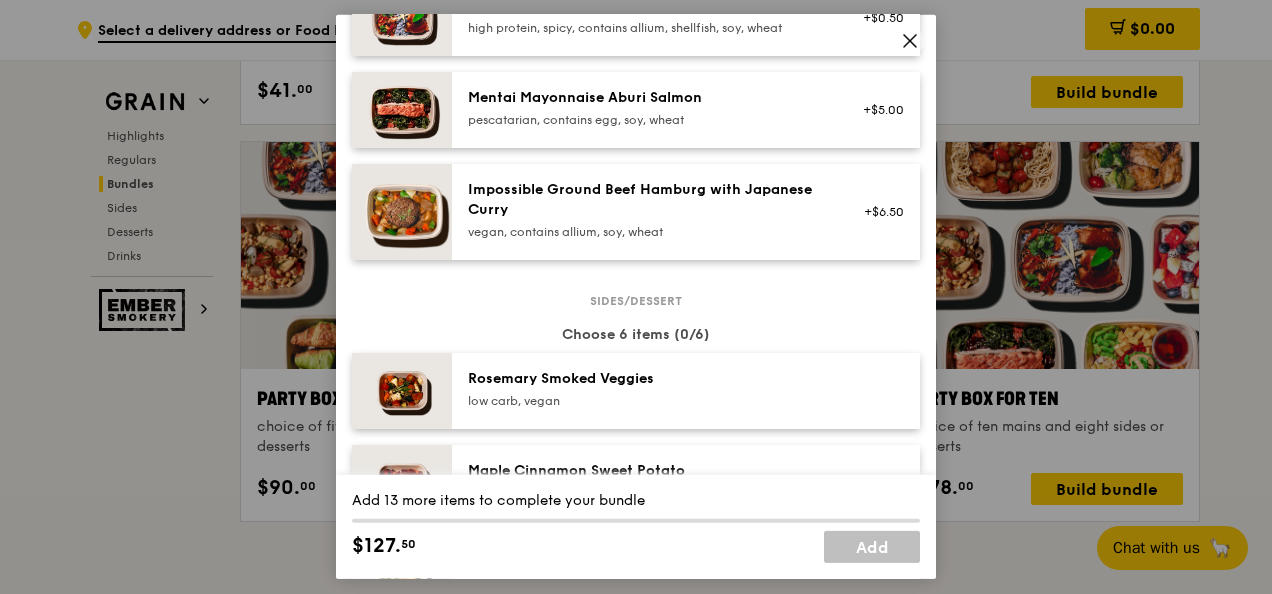 scroll, scrollTop: 0, scrollLeft: 0, axis: both 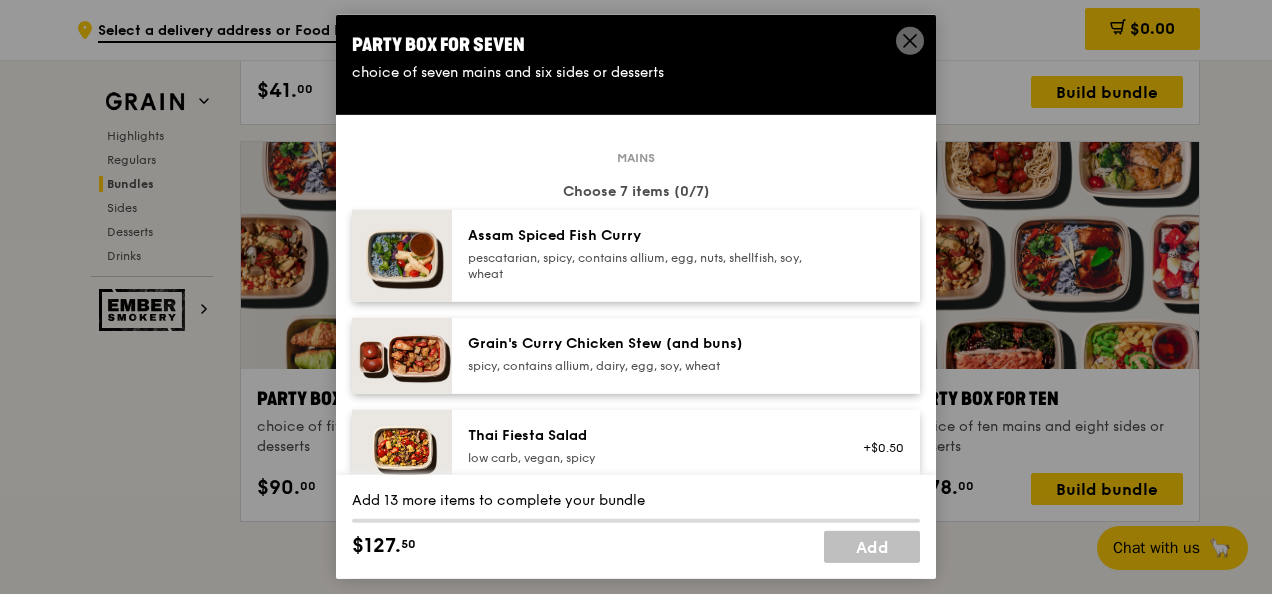 click 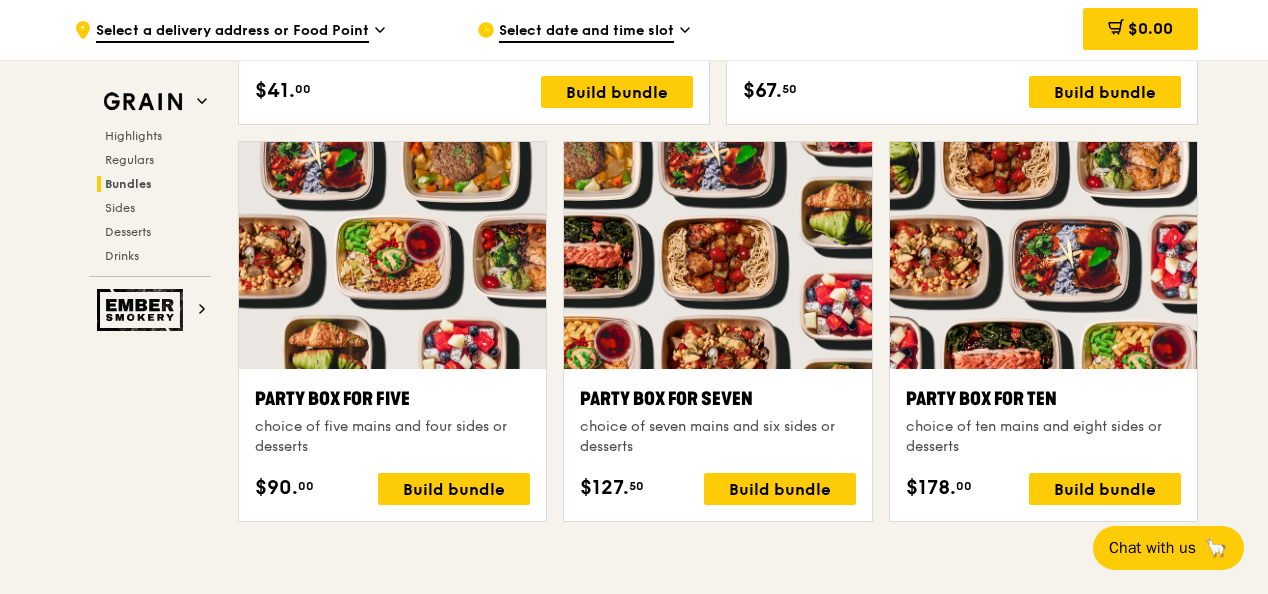 click at bounding box center [1043, 255] 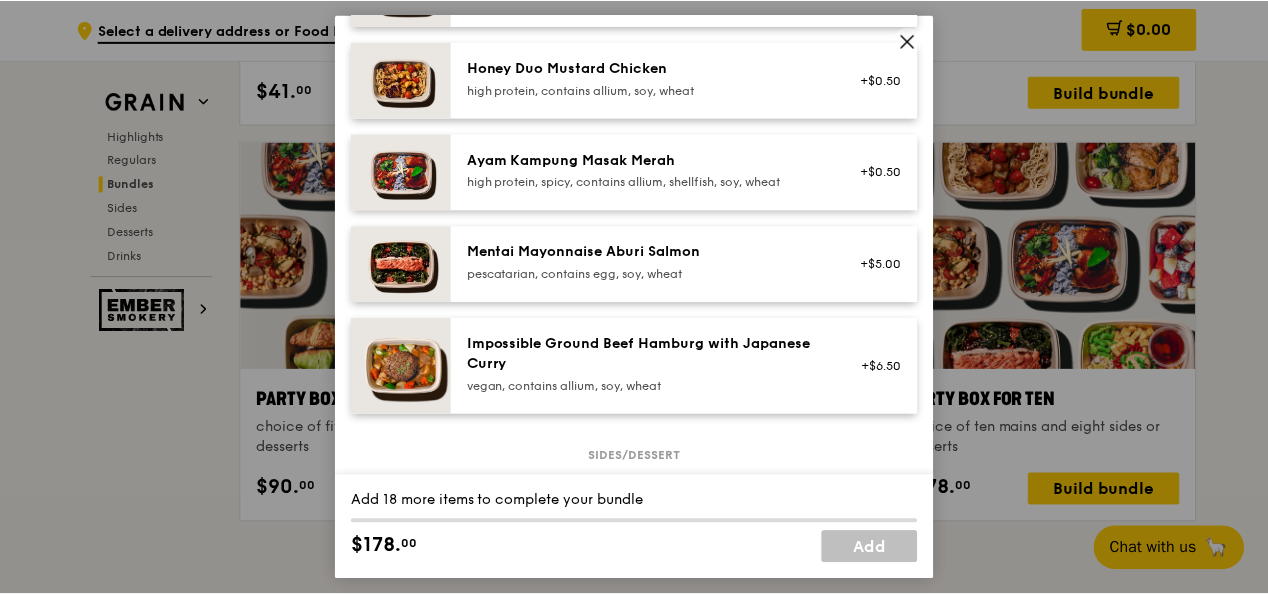 scroll, scrollTop: 699, scrollLeft: 0, axis: vertical 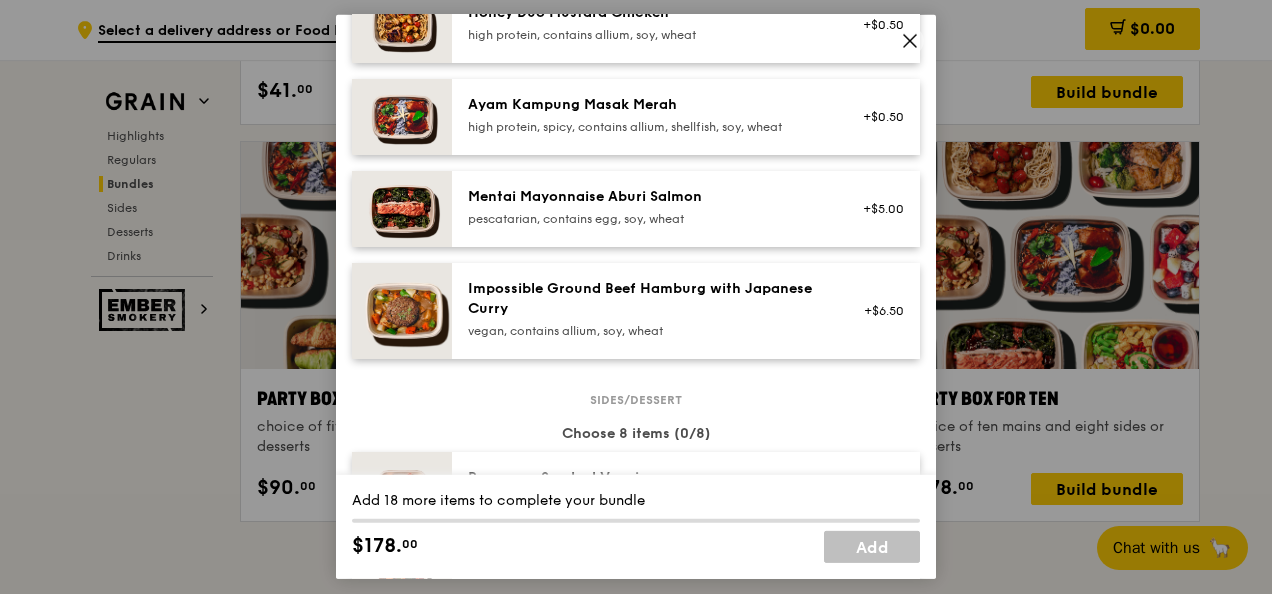 click on "Mains
Choose 10 items (0/10)
Assam Spiced Fish Curry
pescatarian, spicy, contains allium, egg, nuts, shellfish, soy, wheat
Grain's Curry Chicken Stew (and buns)
spicy, contains allium, dairy, egg, soy, wheat
Thai Fiesta Salad
low carb, vegan, spicy
+$0.50
Basil Thunder Tea Rice
vegetarian, contains allium, barley, egg, nuts, soy, wheat
Grilled Farm Fresh Chicken
high protein, contains allium, dairy, nuts, soy
Honey Duo Mustard Chicken
high protein, contains allium, soy, wheat
+$0.50
Ayam Kampung Masak Merah
high protein, spicy, contains allium, shellfish, soy, wheat
+$0.50
Mentai Mayonnaise Aburi Salmon
pescatarian, contains egg, soy, wheat
+$5.00
Impossible Ground Beef Hamburg with Japanese Curry
+$6.50" at bounding box center [636, 898] 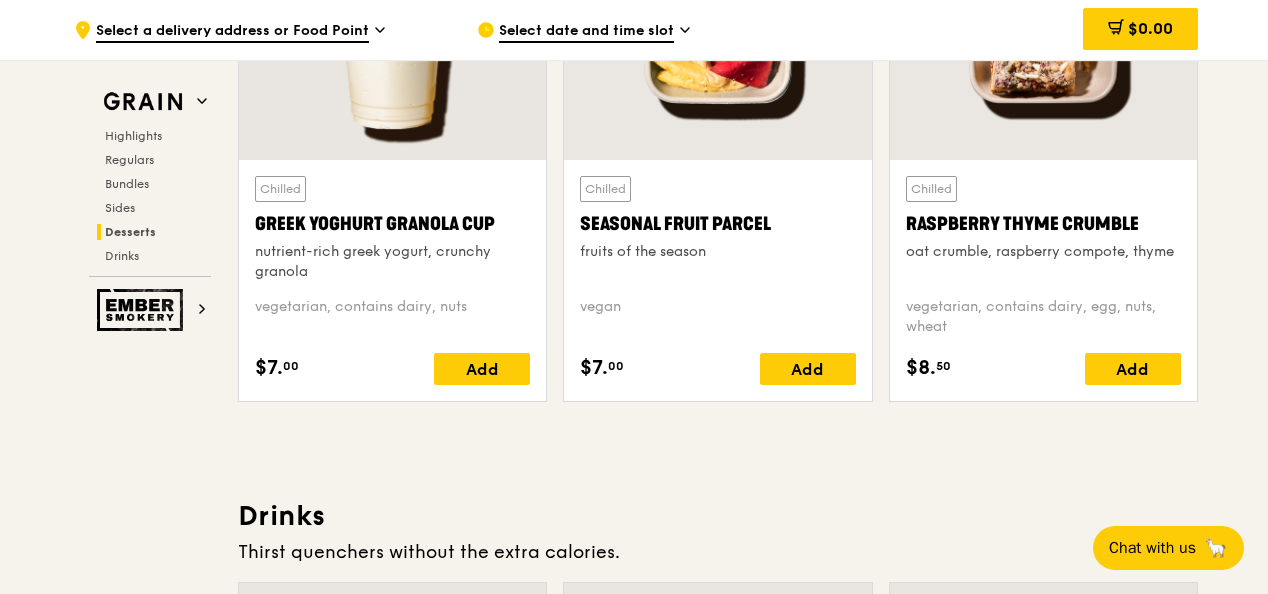 scroll, scrollTop: 6510, scrollLeft: 0, axis: vertical 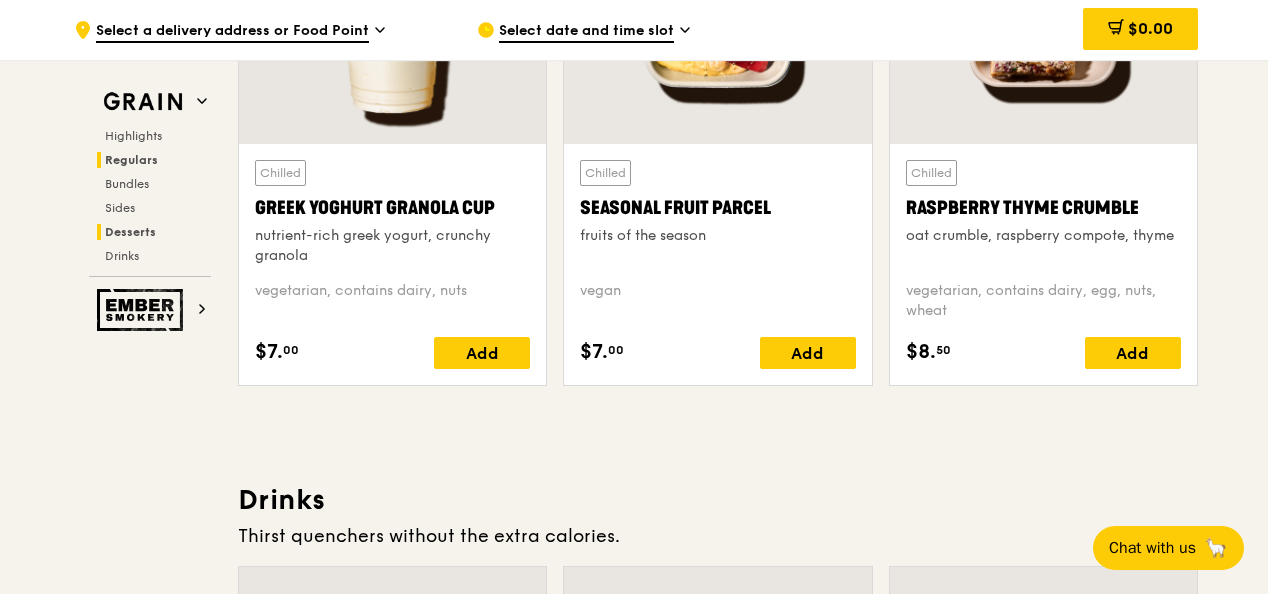 click on "Regulars" at bounding box center (131, 160) 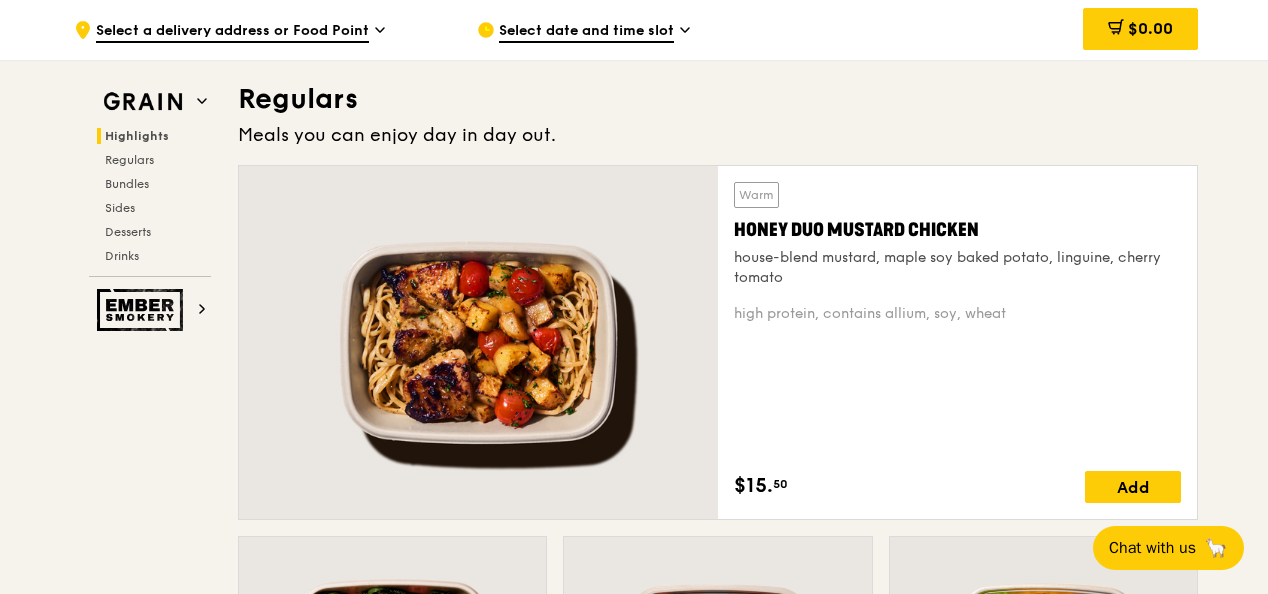 scroll, scrollTop: 0, scrollLeft: 0, axis: both 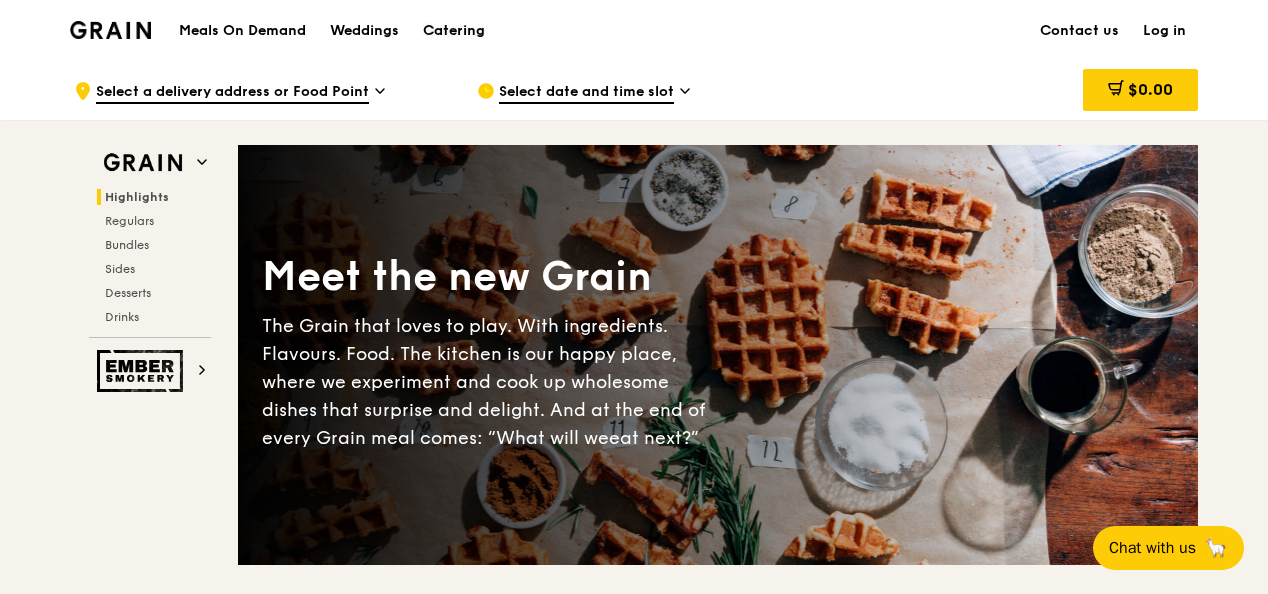 click on "Catering" at bounding box center [454, 31] 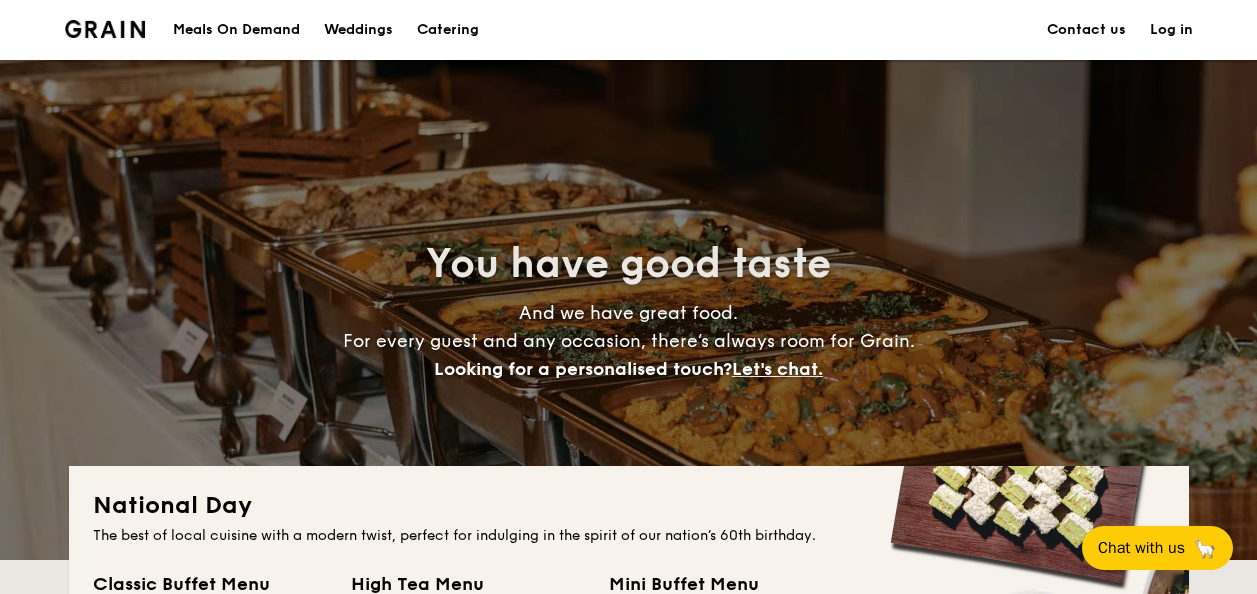 scroll, scrollTop: 519, scrollLeft: 0, axis: vertical 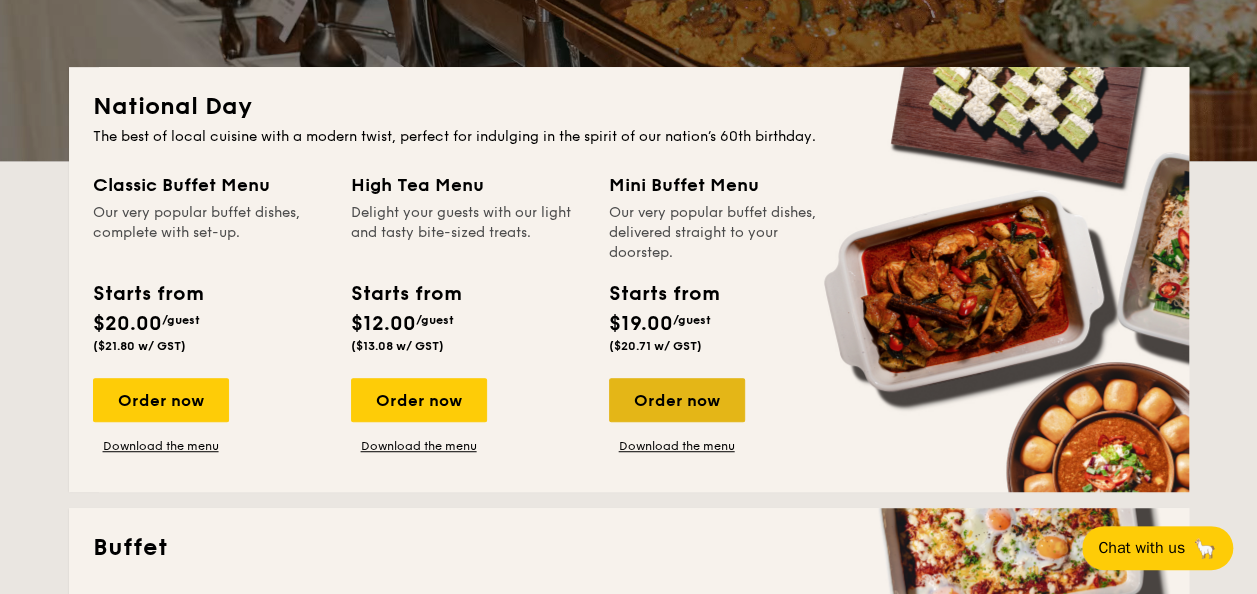 click on "Order now" at bounding box center [677, 400] 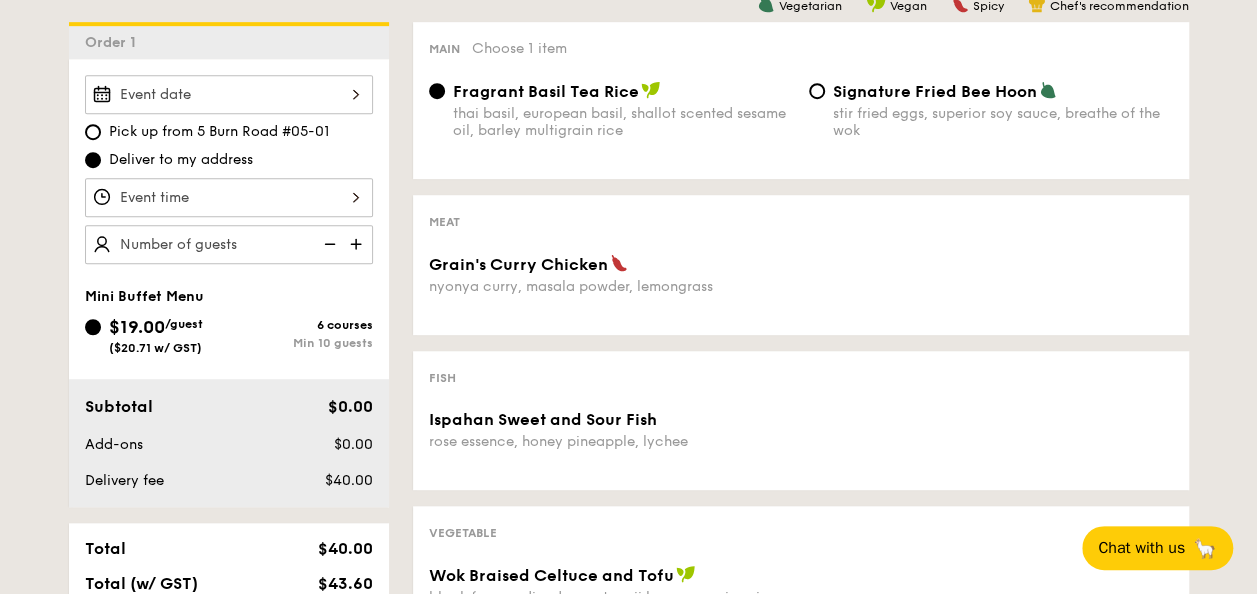 scroll, scrollTop: 479, scrollLeft: 0, axis: vertical 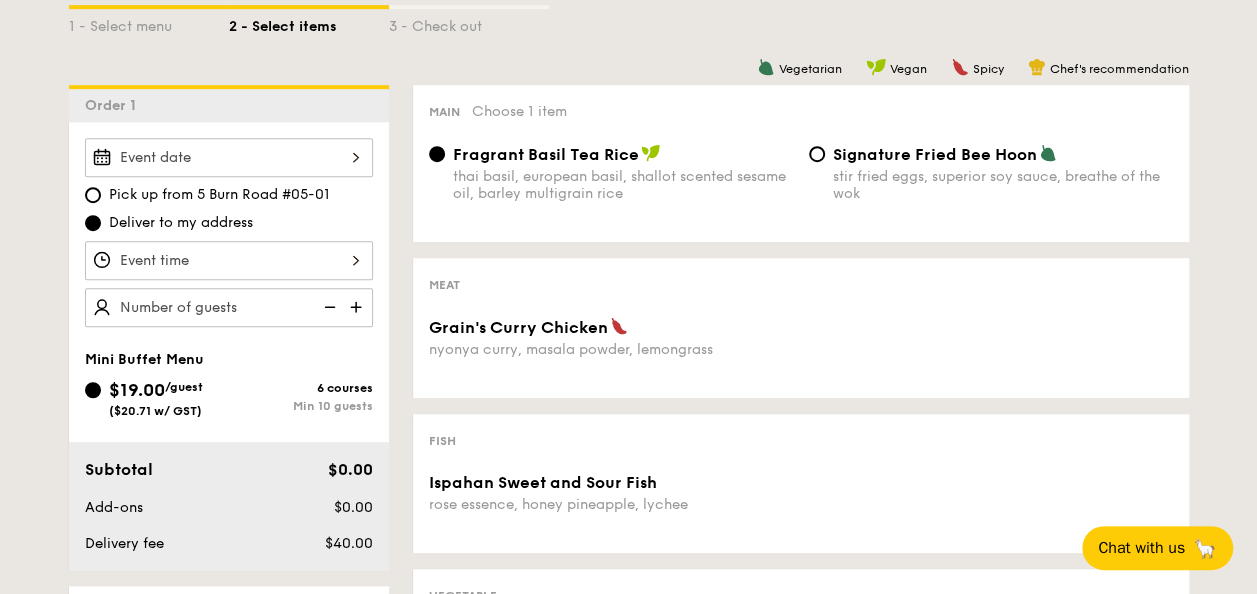 click at bounding box center [358, 307] 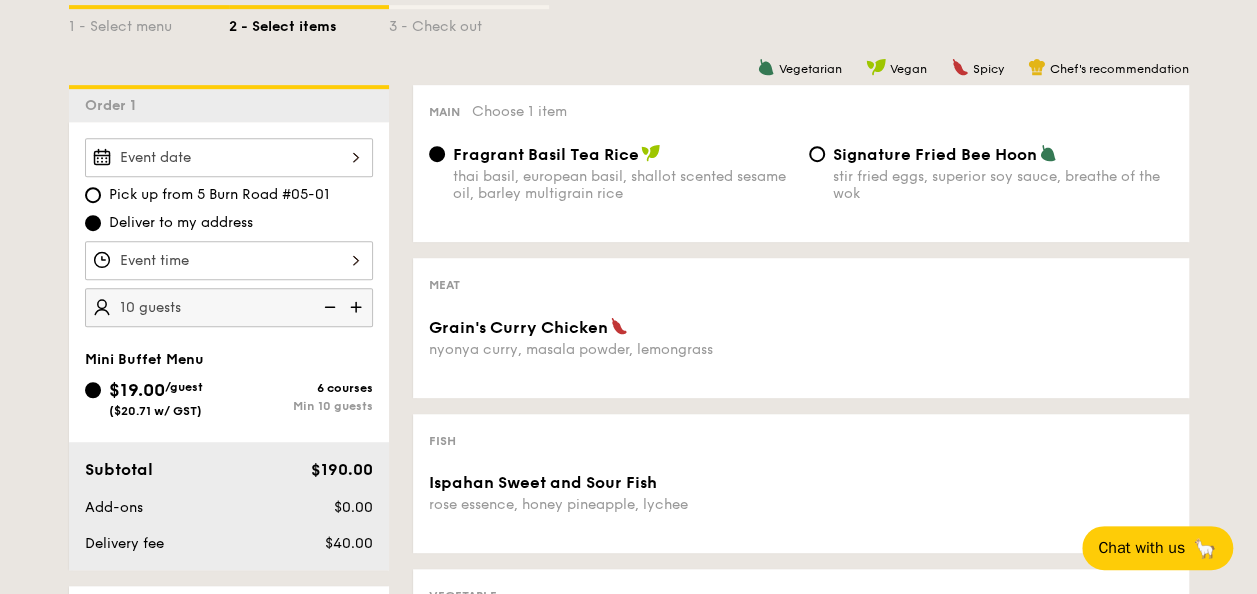 click at bounding box center (358, 307) 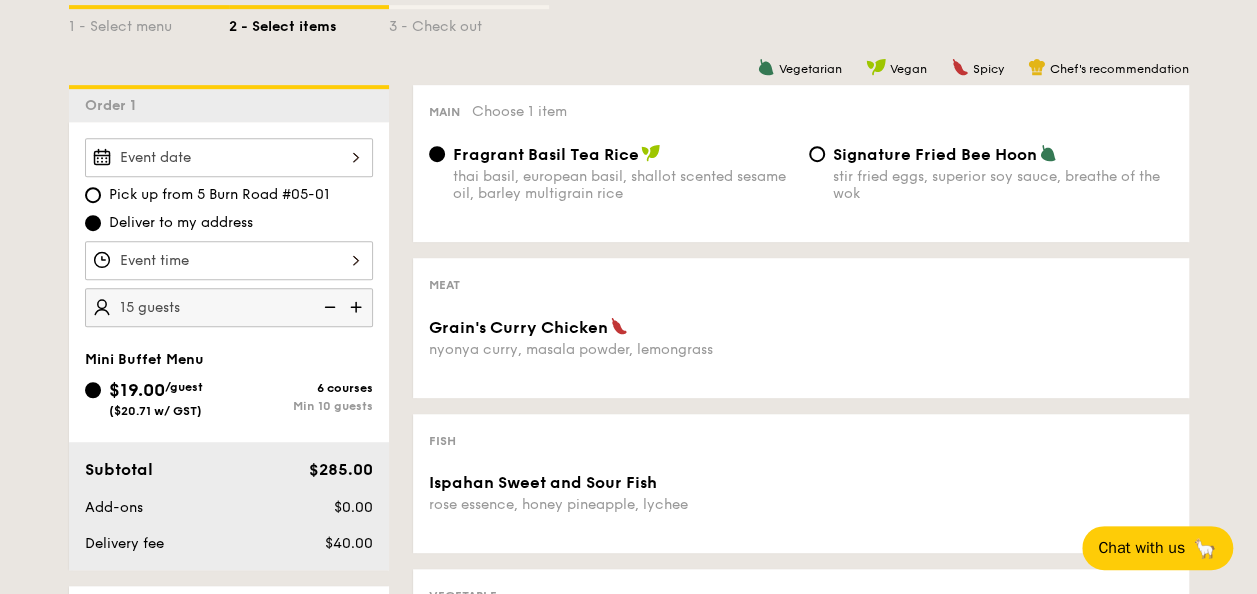 click at bounding box center [358, 307] 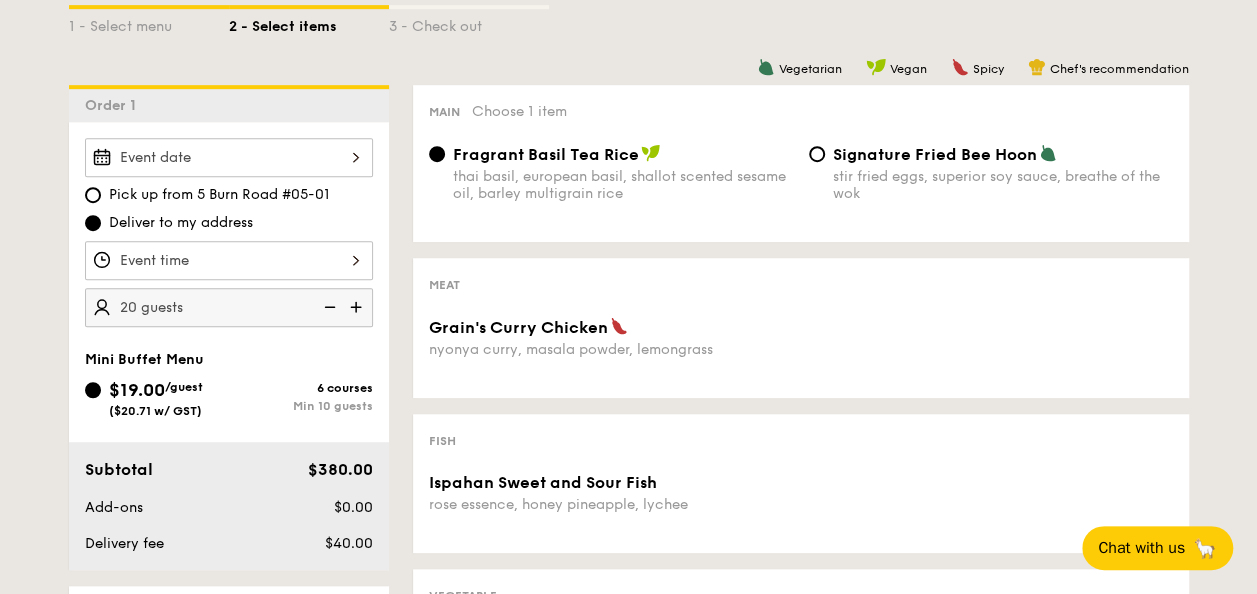 click at bounding box center (328, 307) 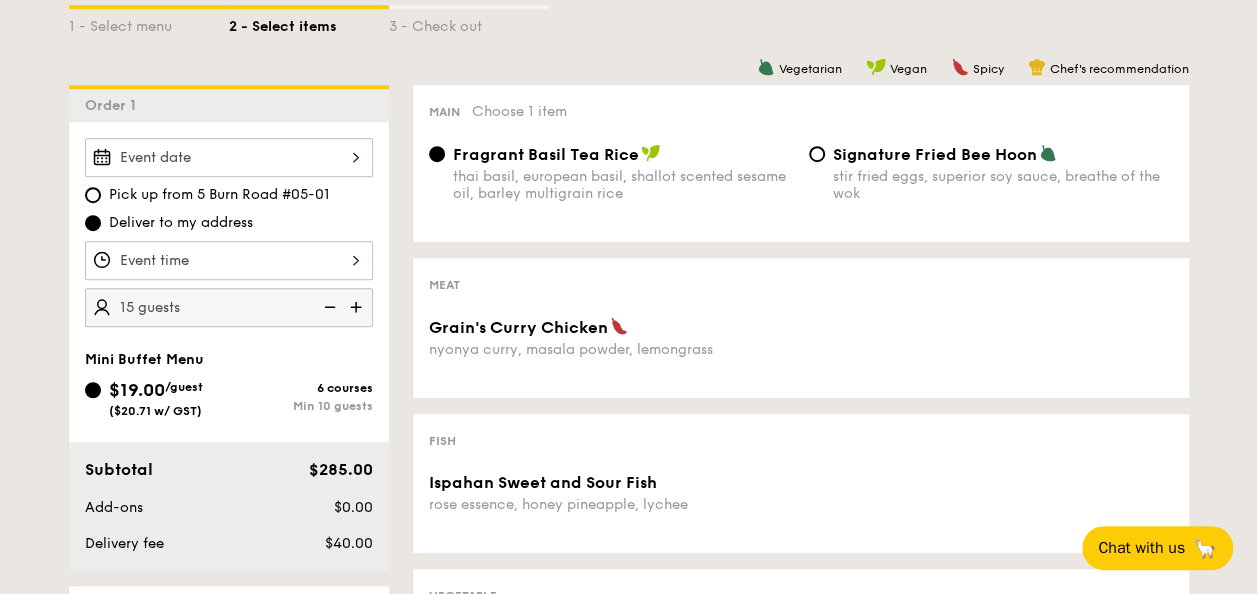 click at bounding box center [328, 307] 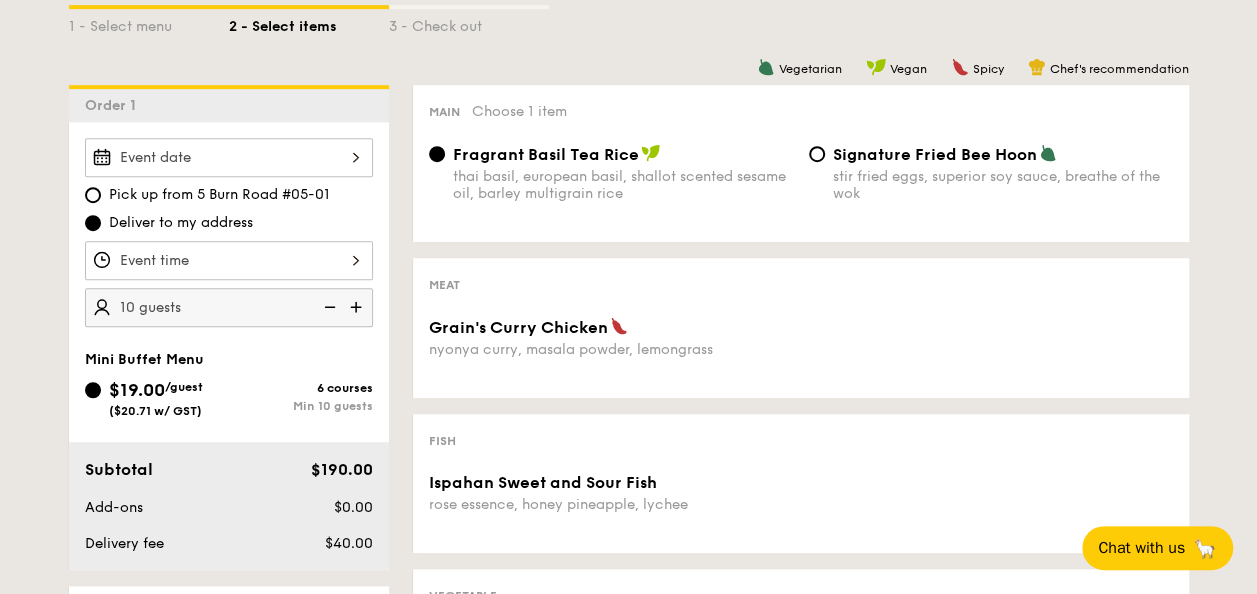 click on "Fish" at bounding box center (442, 441) 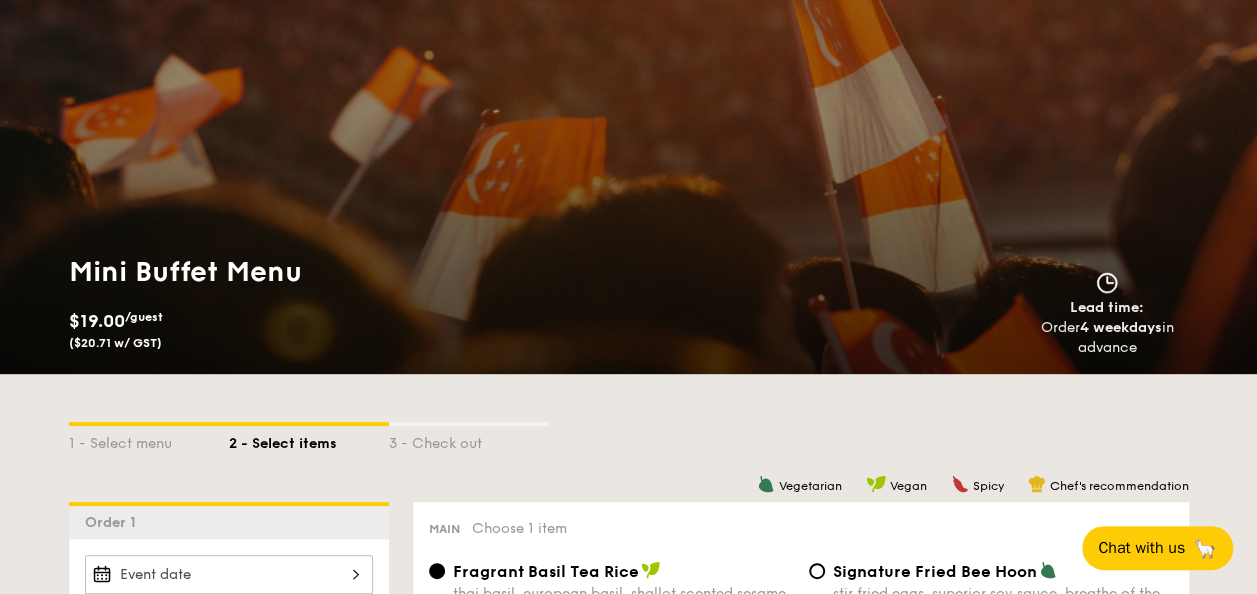 scroll, scrollTop: 0, scrollLeft: 0, axis: both 